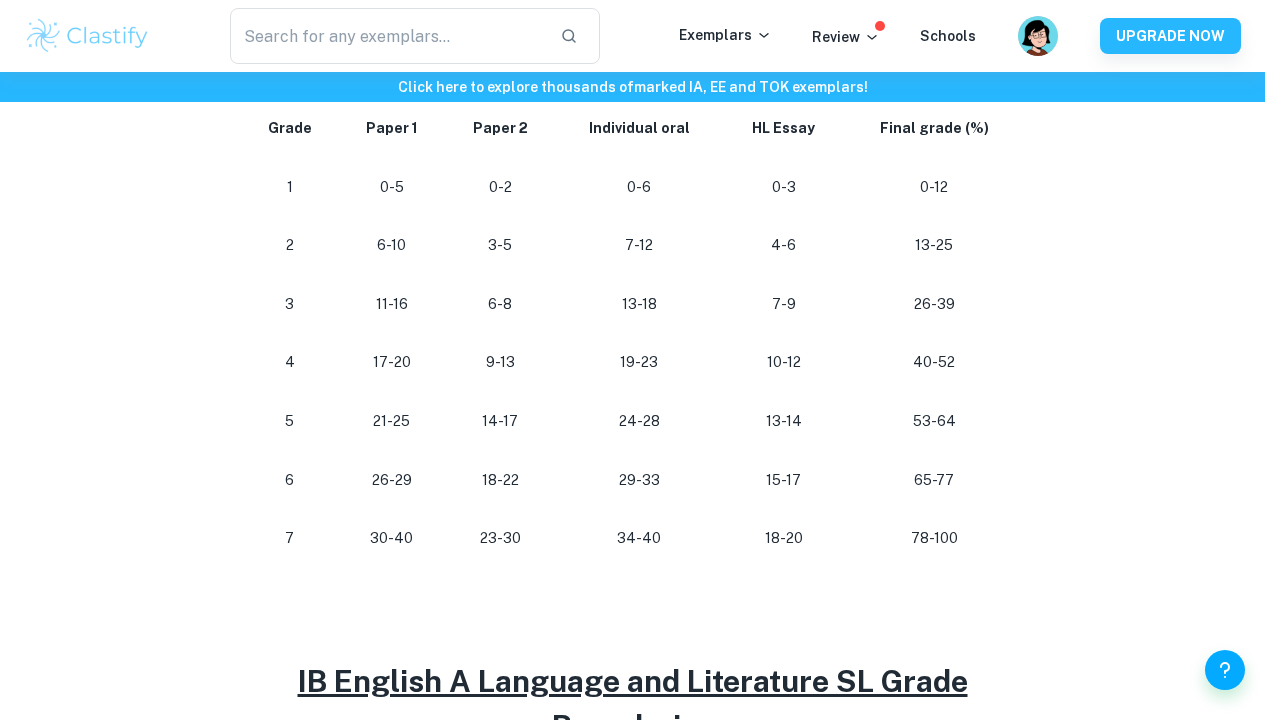 scroll, scrollTop: 1235, scrollLeft: 0, axis: vertical 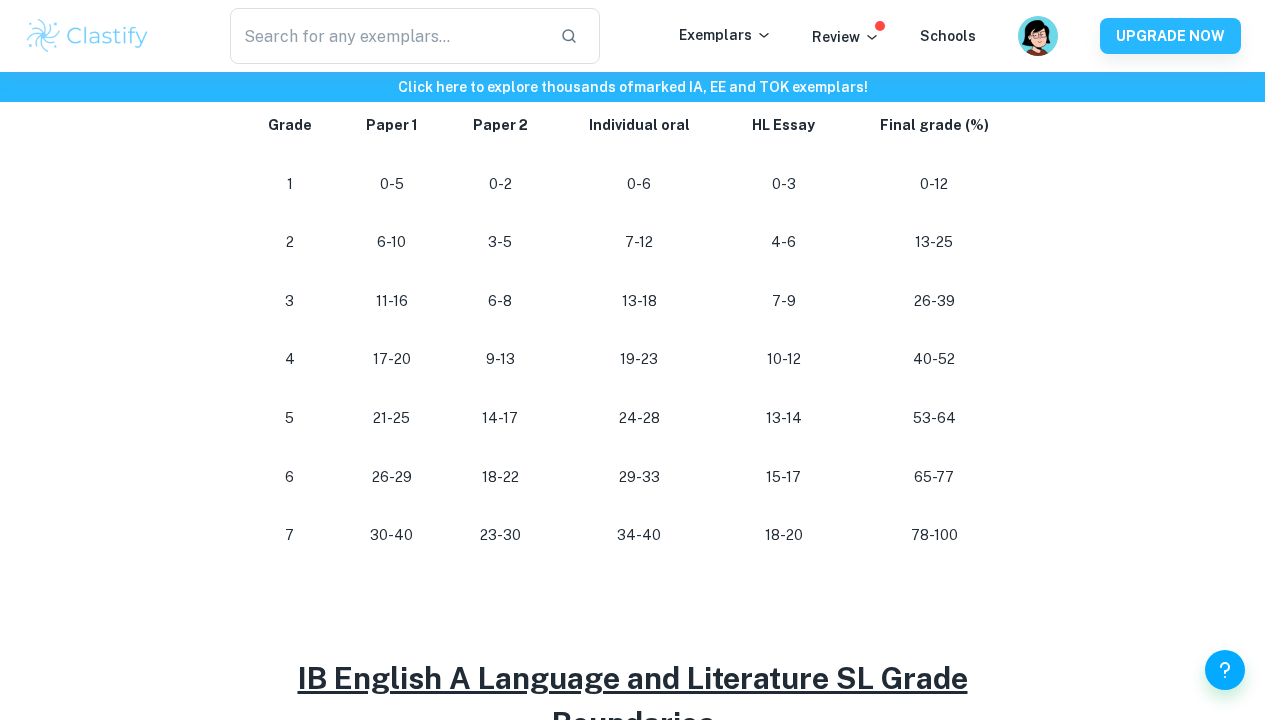 click on "15-17" at bounding box center (784, 477) 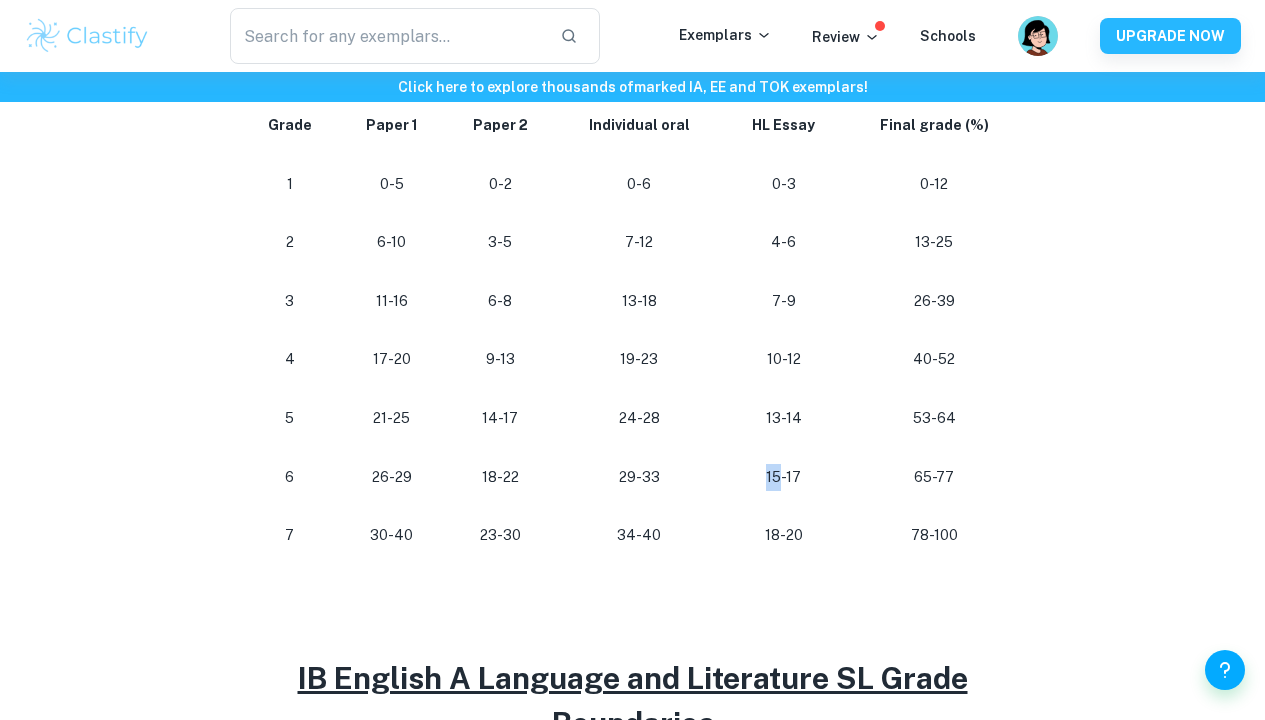 click on "15-17" at bounding box center (784, 477) 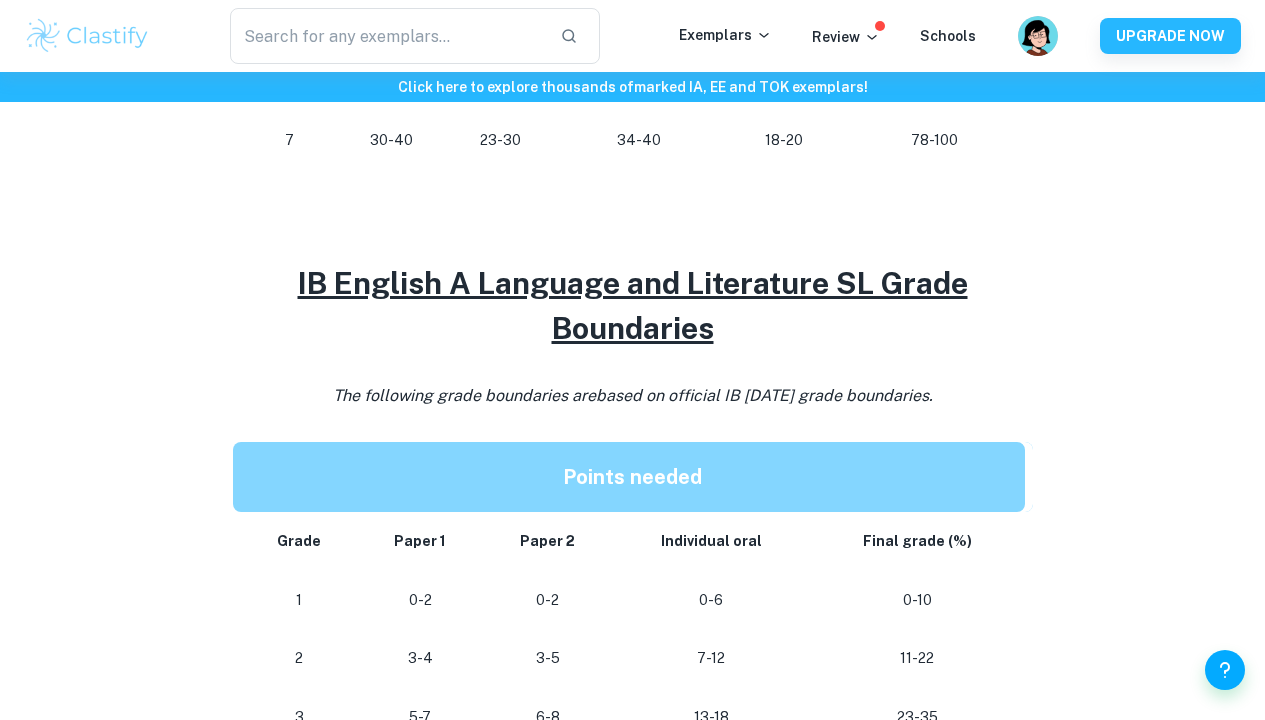 click on "Points needed" at bounding box center [633, 477] 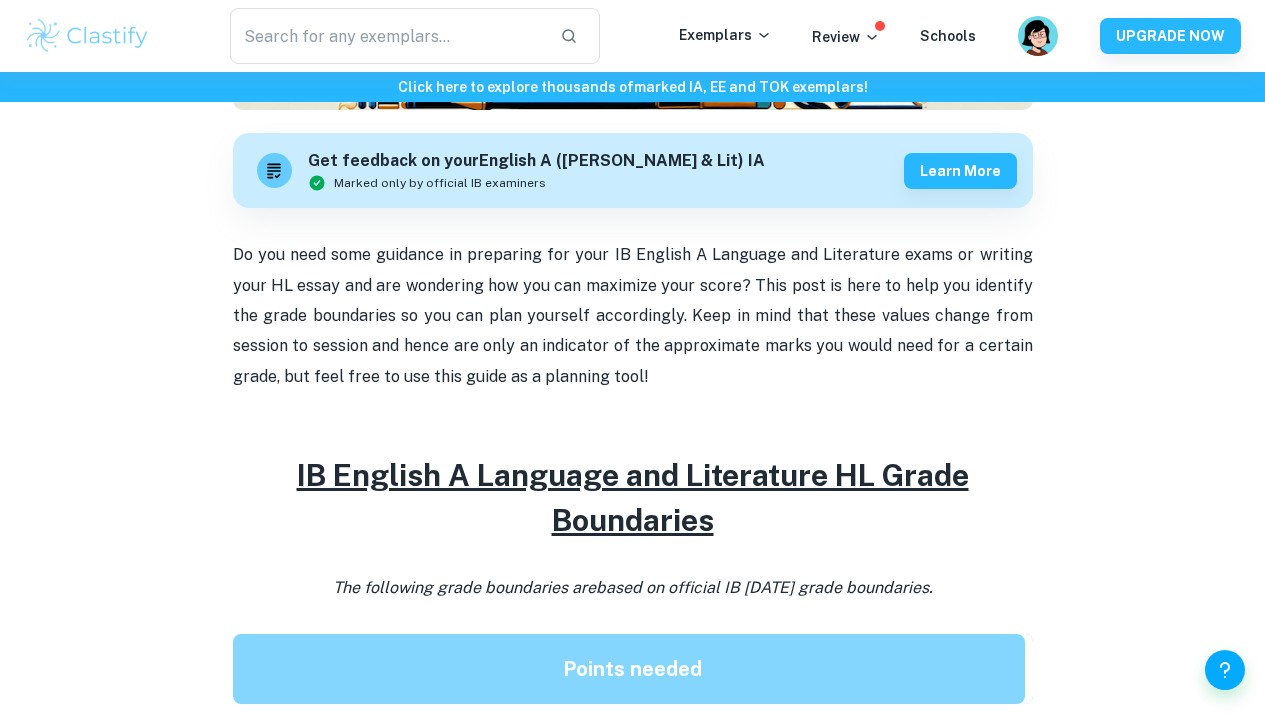 click on "IB English A Language and Literature HL Grade Boundaries" at bounding box center [633, 497] 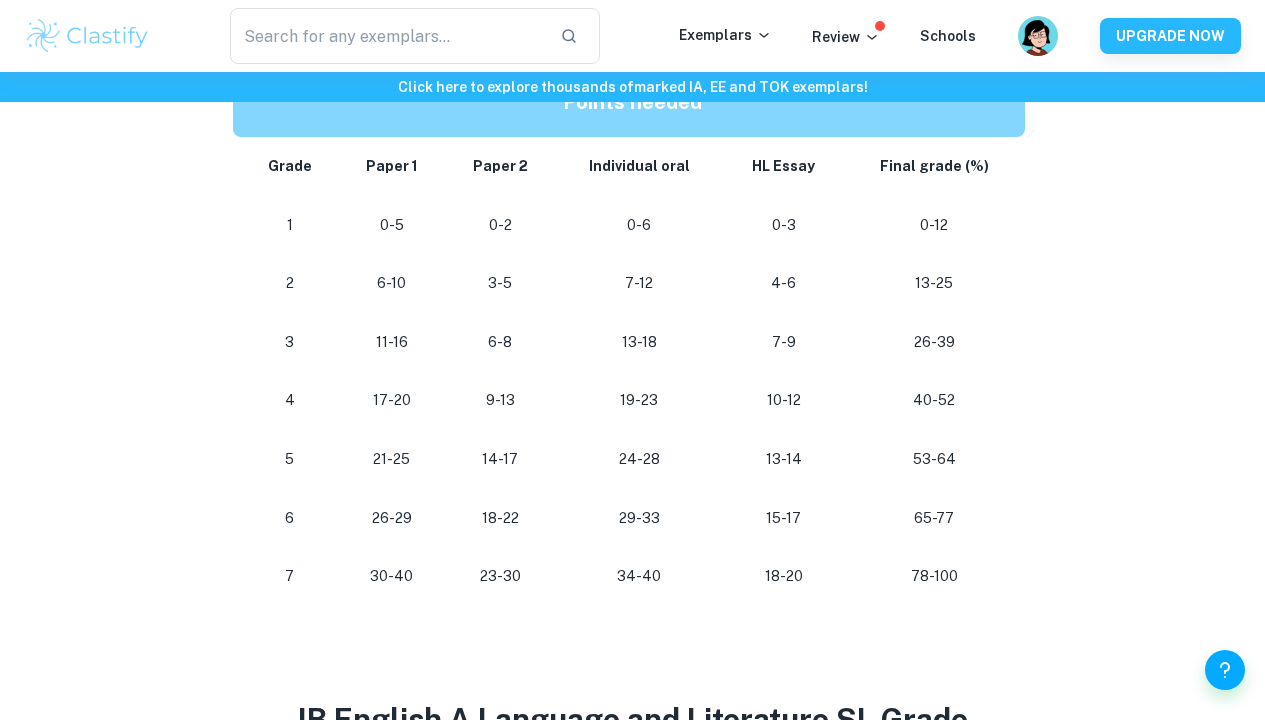 scroll, scrollTop: 1137, scrollLeft: 0, axis: vertical 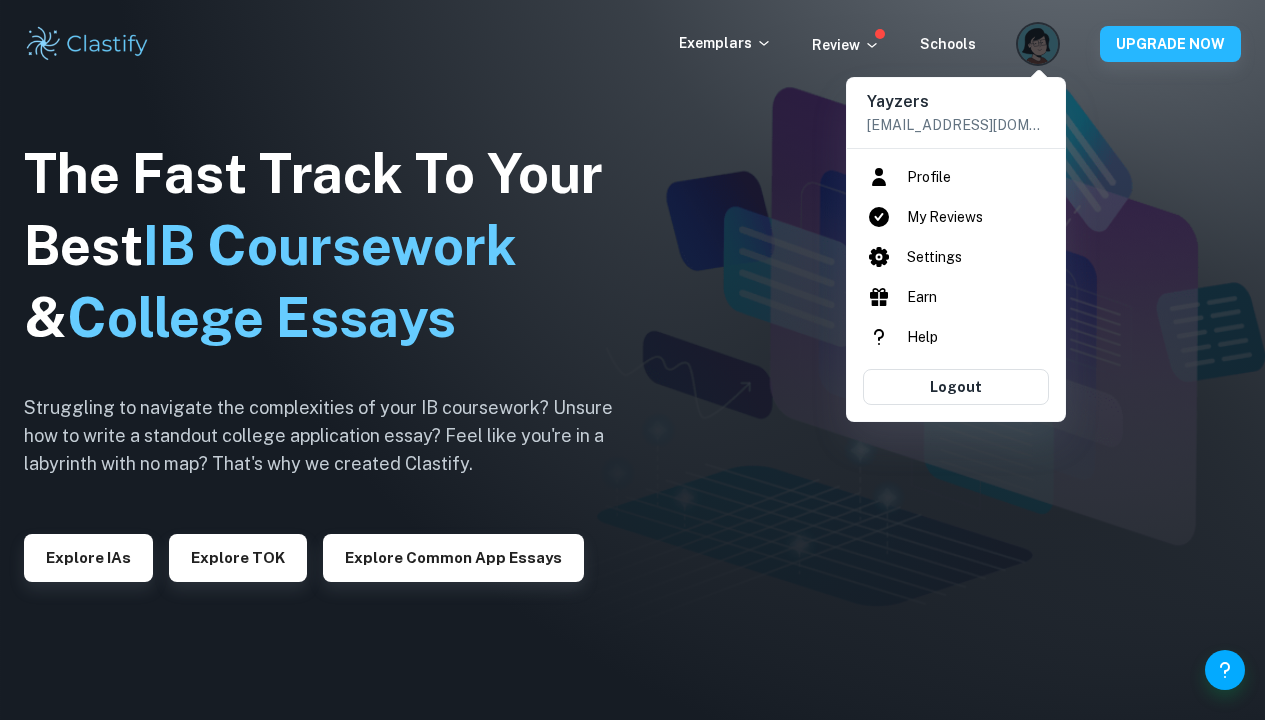 click on "Profile" at bounding box center [956, 177] 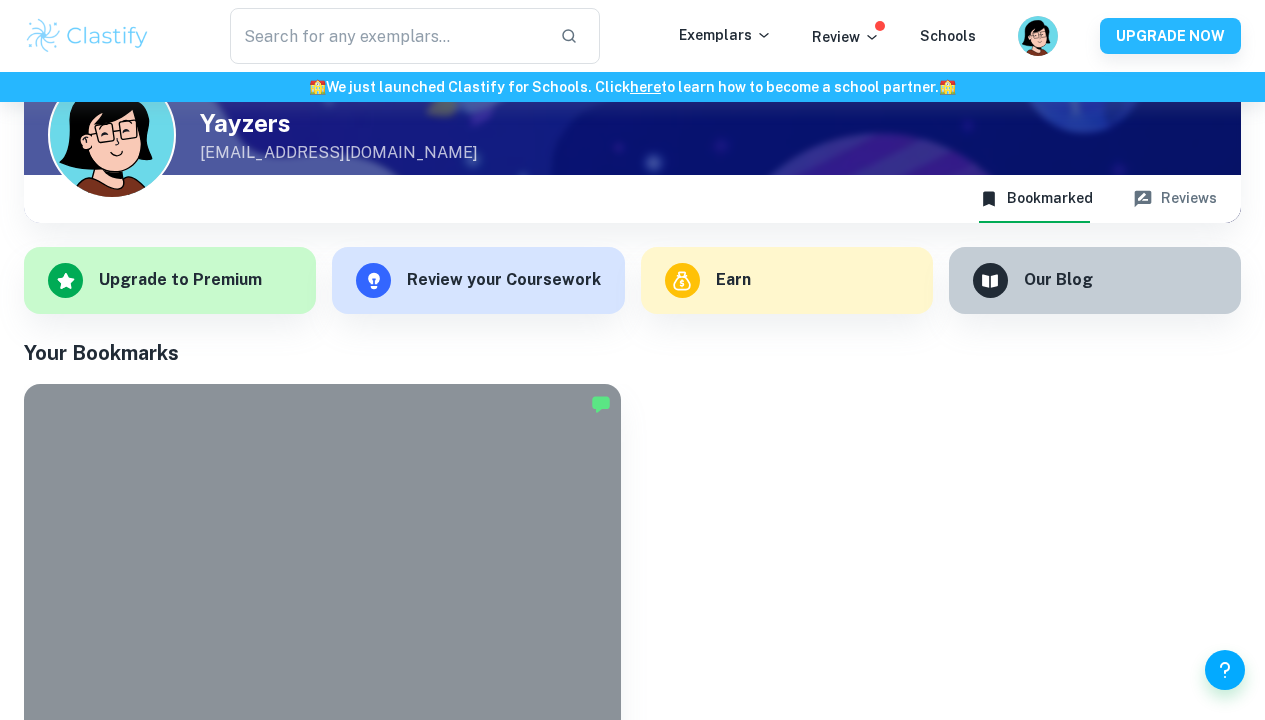 scroll, scrollTop: 174, scrollLeft: 0, axis: vertical 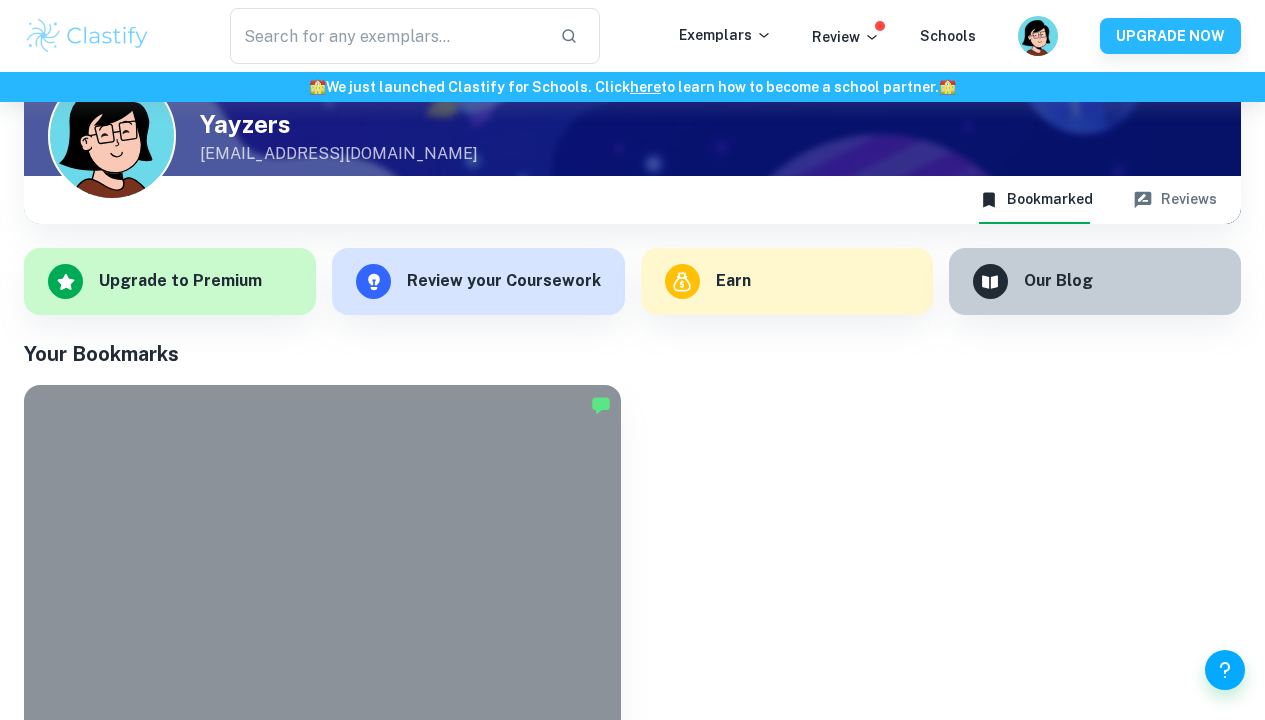 click on "Reviews" at bounding box center [1175, 200] 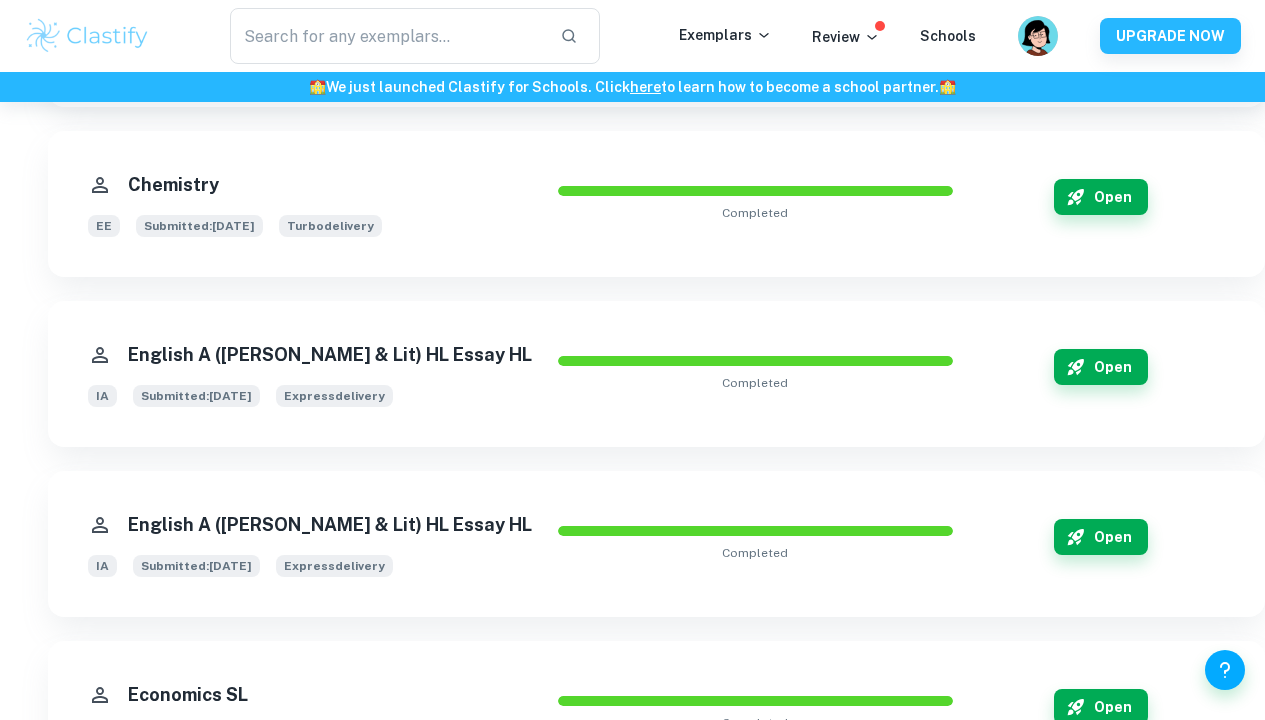 scroll, scrollTop: 685, scrollLeft: 0, axis: vertical 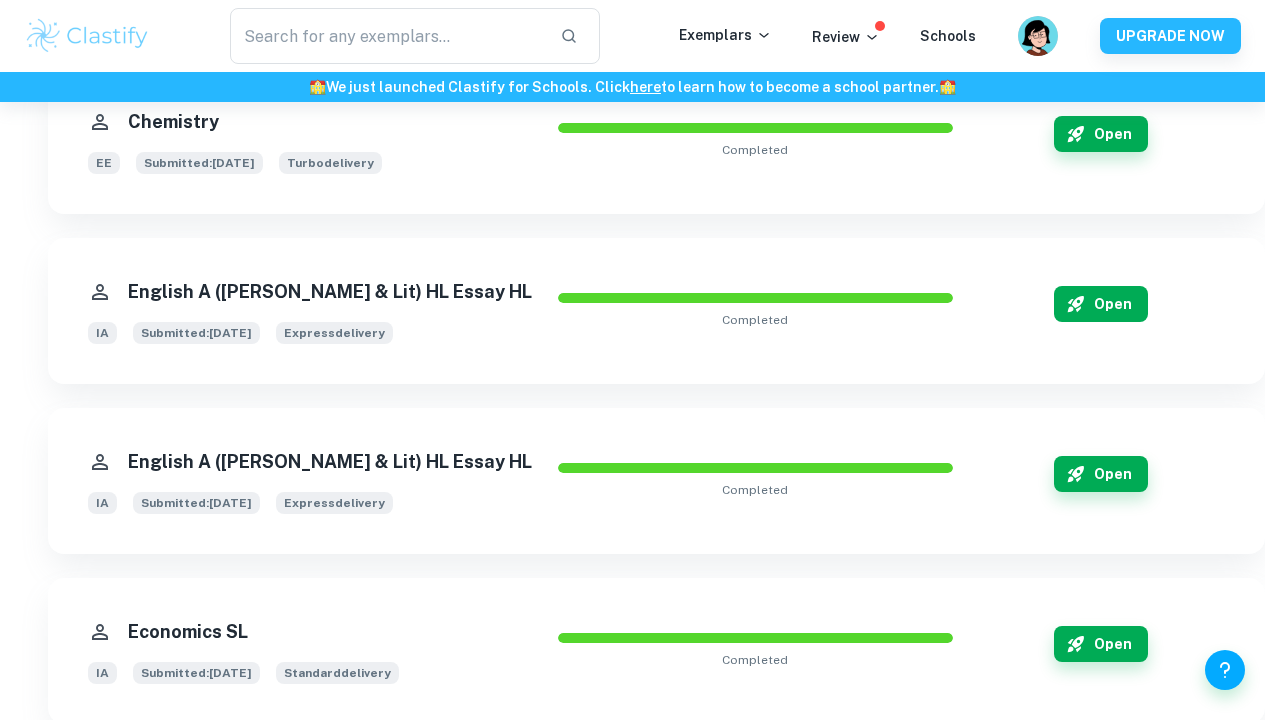 click on "Open" at bounding box center [1101, 304] 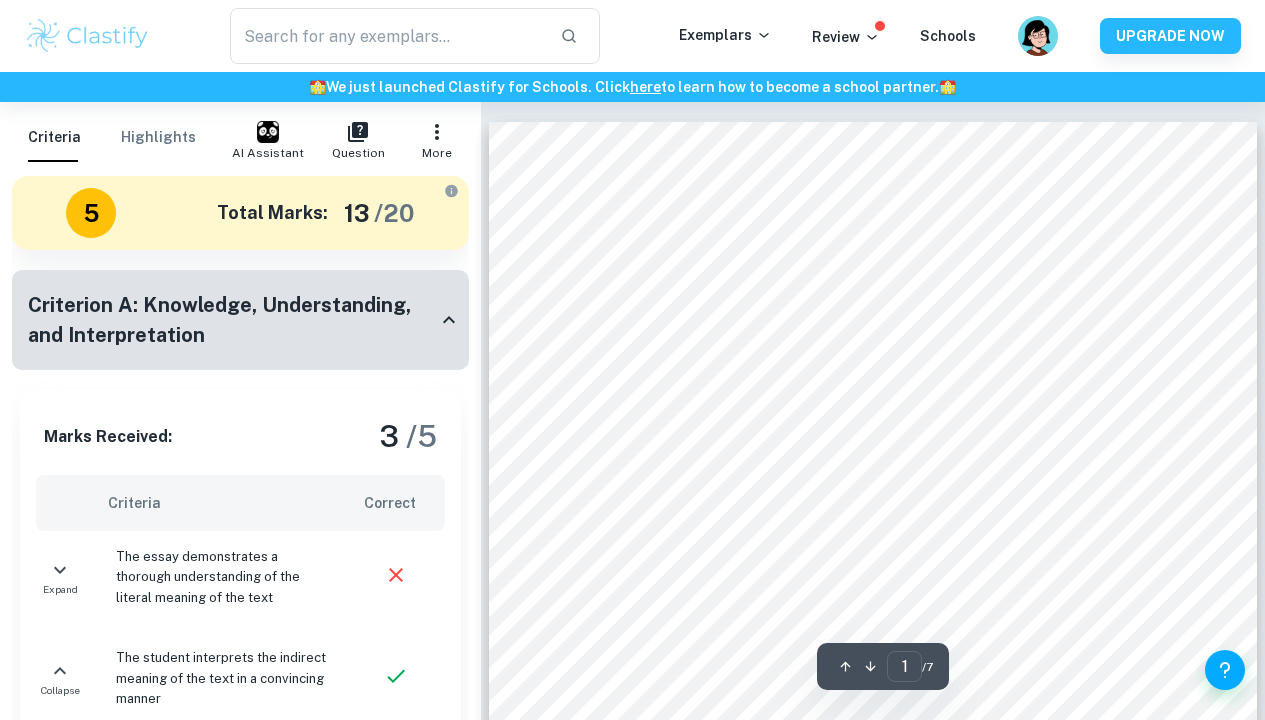 scroll, scrollTop: 82, scrollLeft: 0, axis: vertical 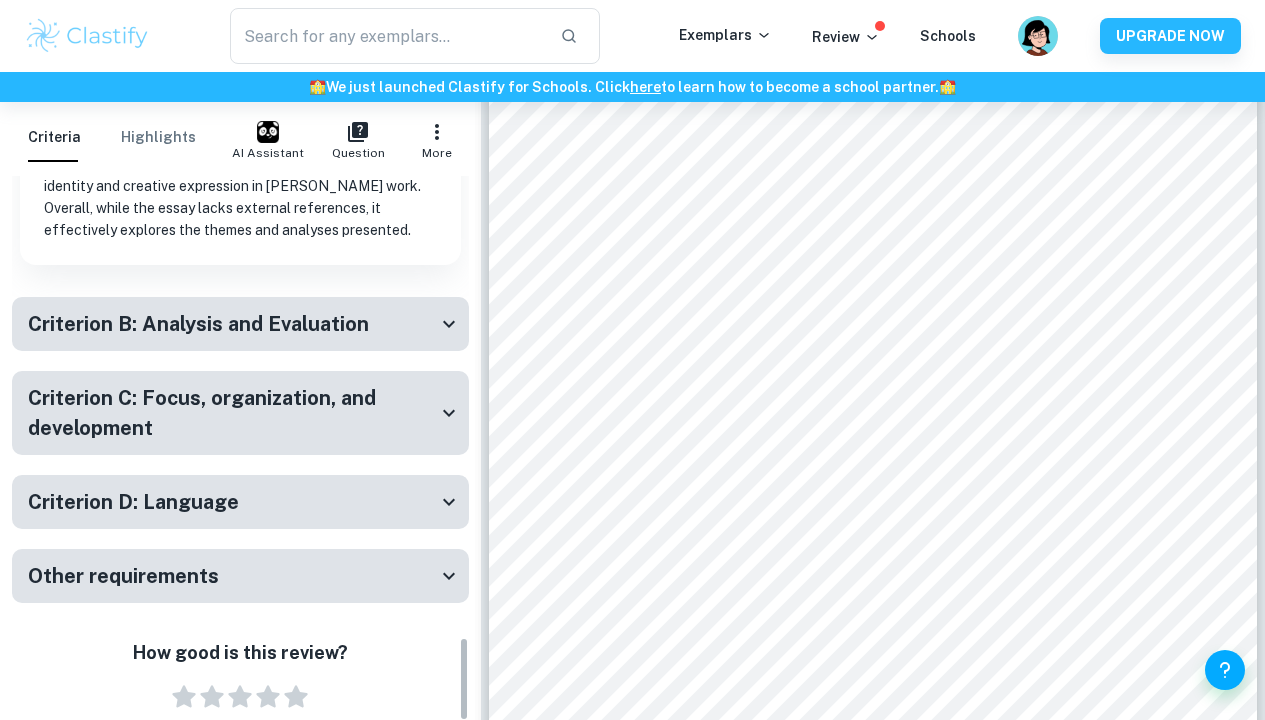 click on "Criterion B: Analysis and Evaluation" at bounding box center [240, 324] 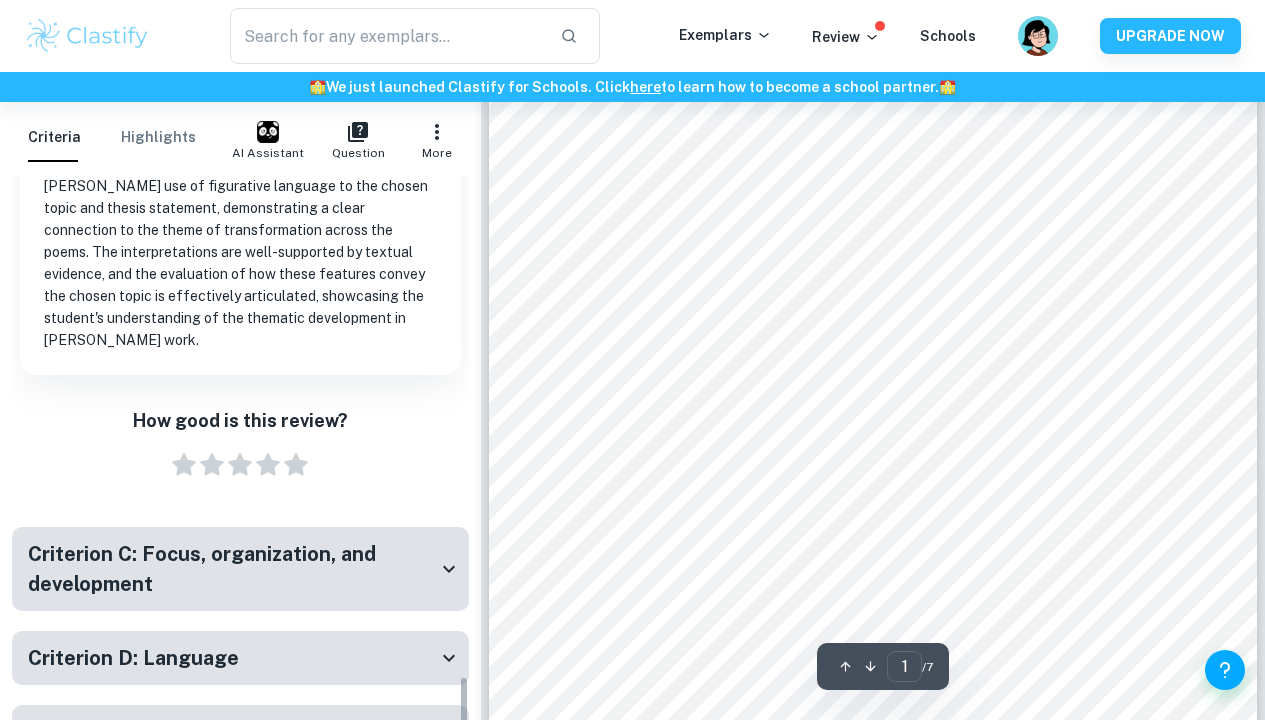 scroll, scrollTop: 5528, scrollLeft: 0, axis: vertical 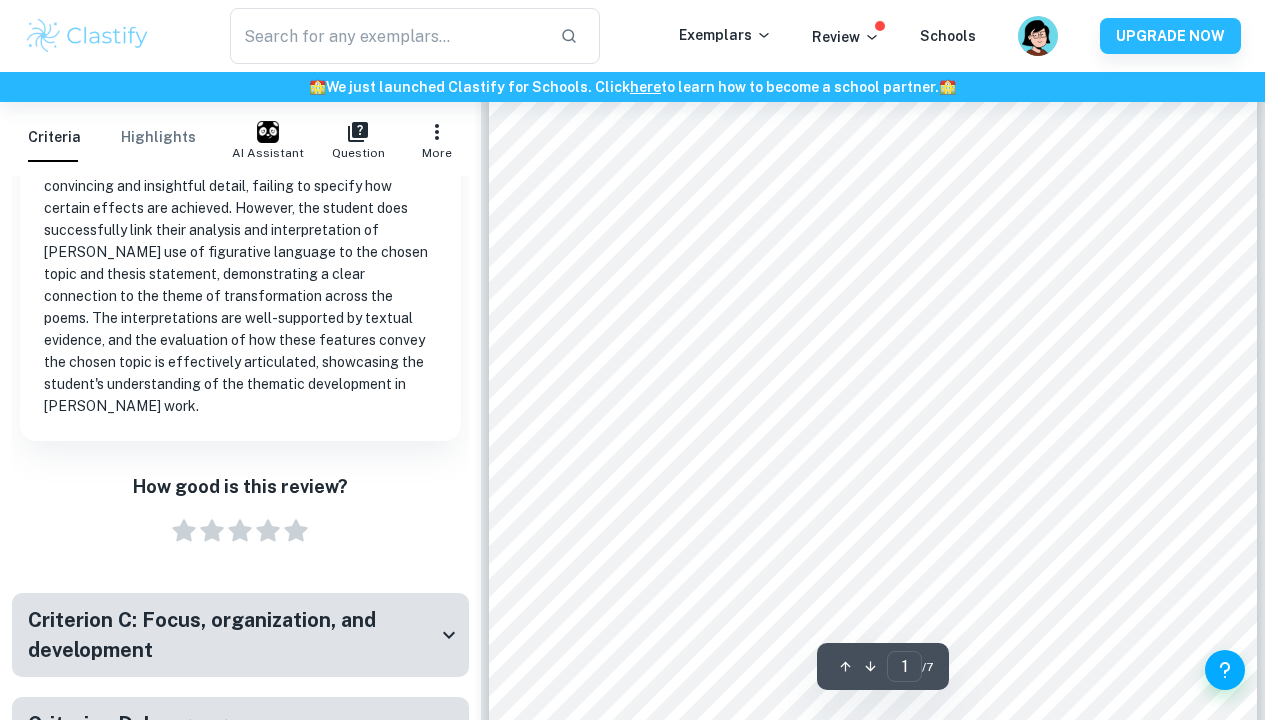 click on "Criterion C: Focus, organization, and development" at bounding box center (232, 635) 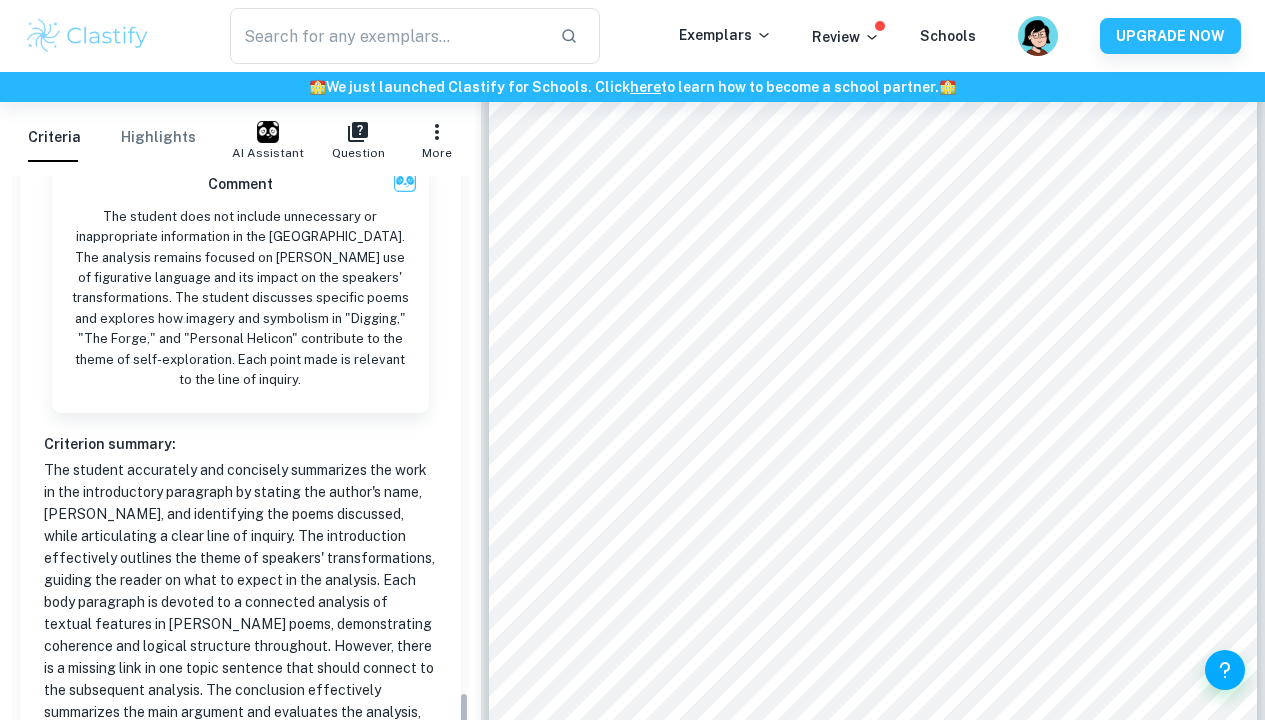 click on "Criterion D: Language" at bounding box center [232, 850] 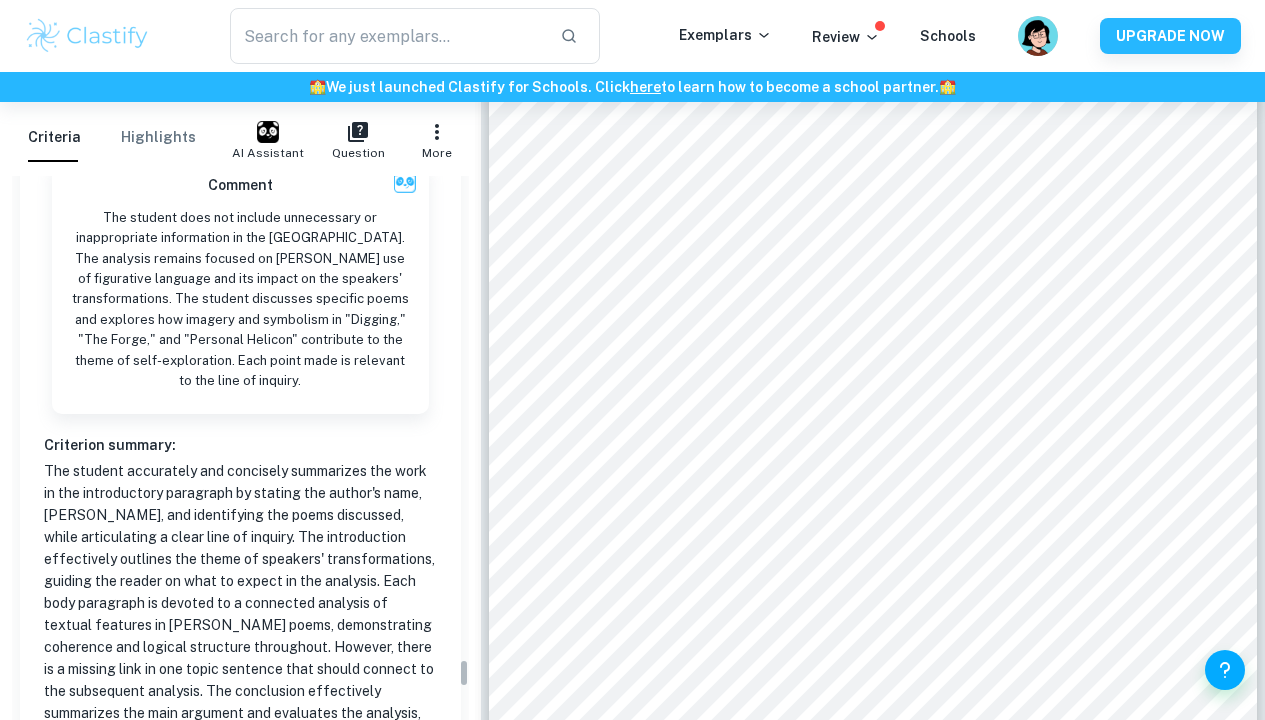 scroll, scrollTop: 10002, scrollLeft: 0, axis: vertical 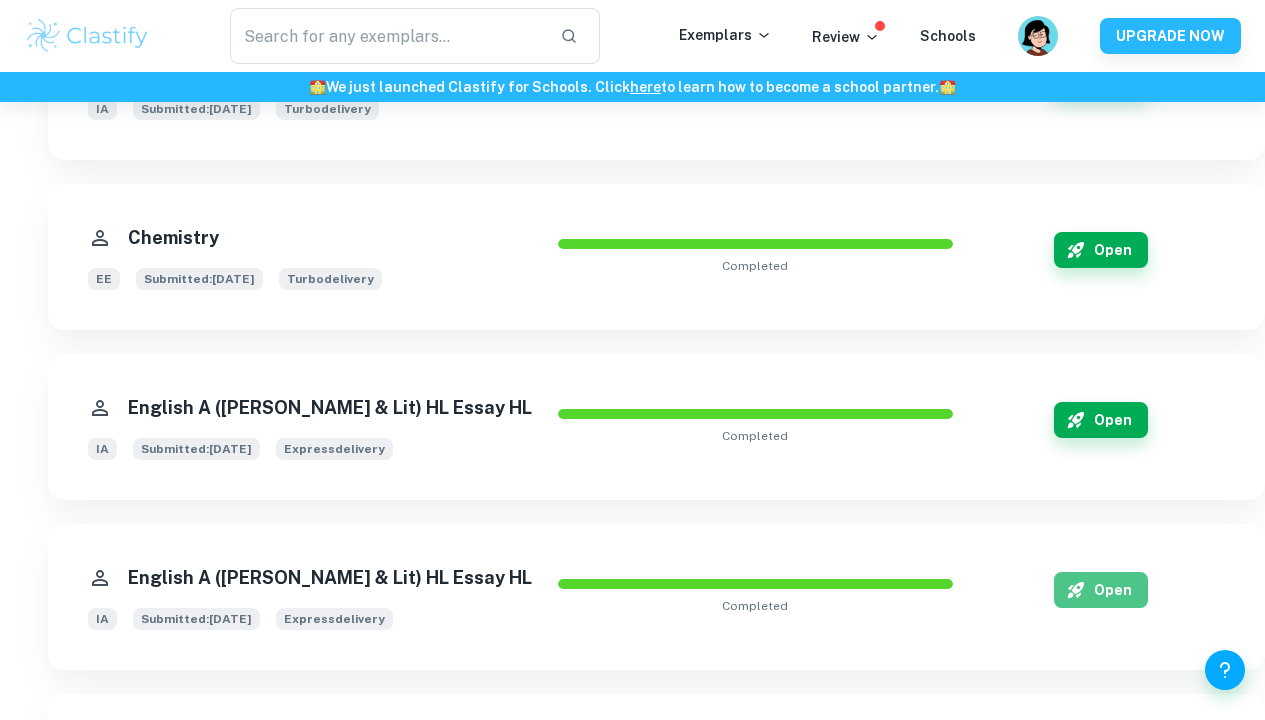 click 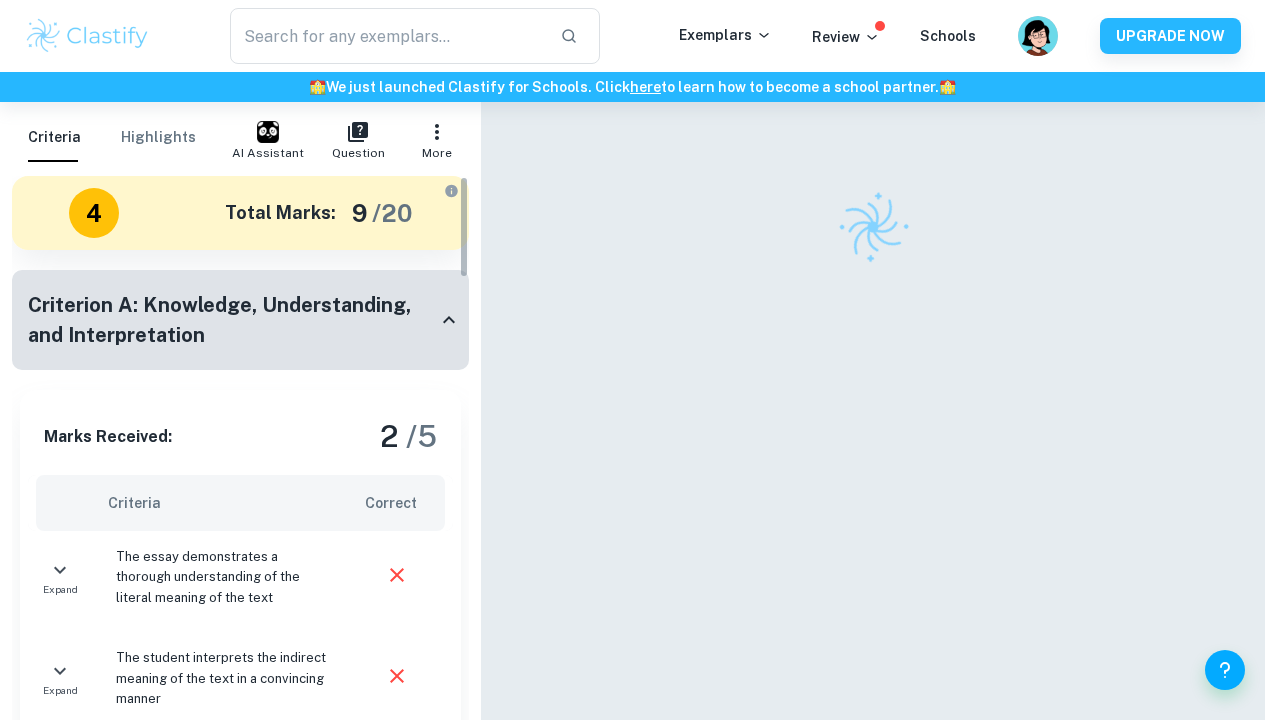 scroll, scrollTop: 0, scrollLeft: 0, axis: both 